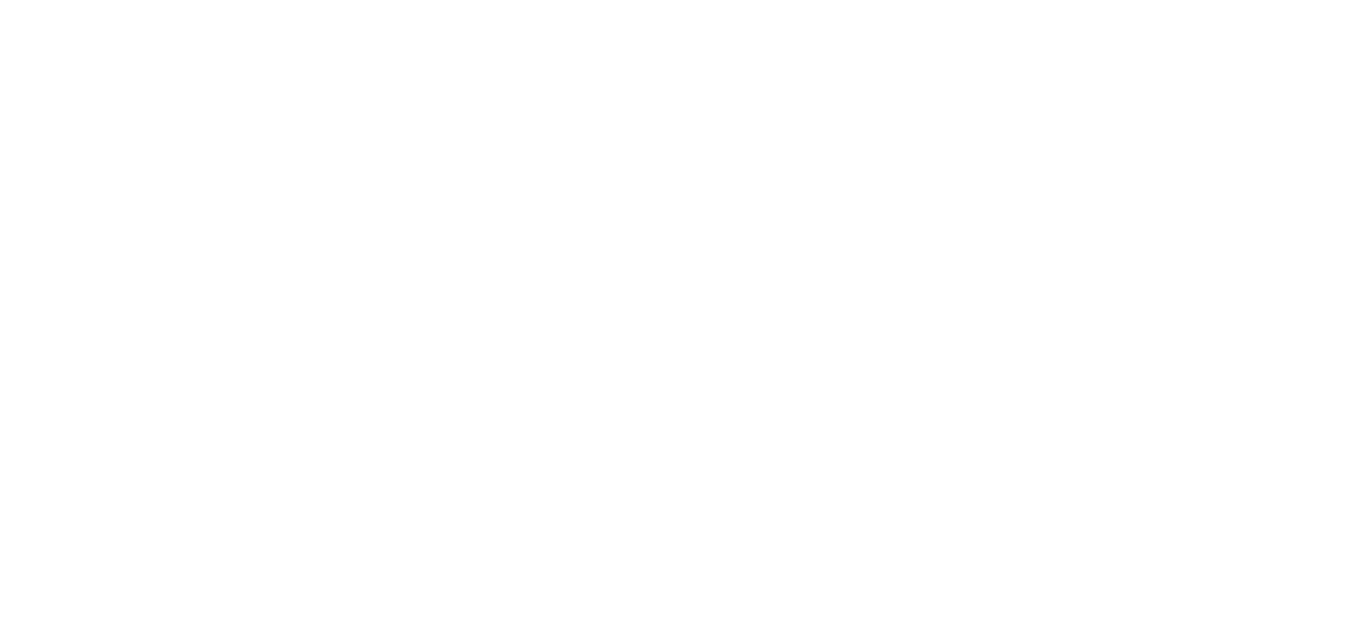scroll, scrollTop: 0, scrollLeft: 0, axis: both 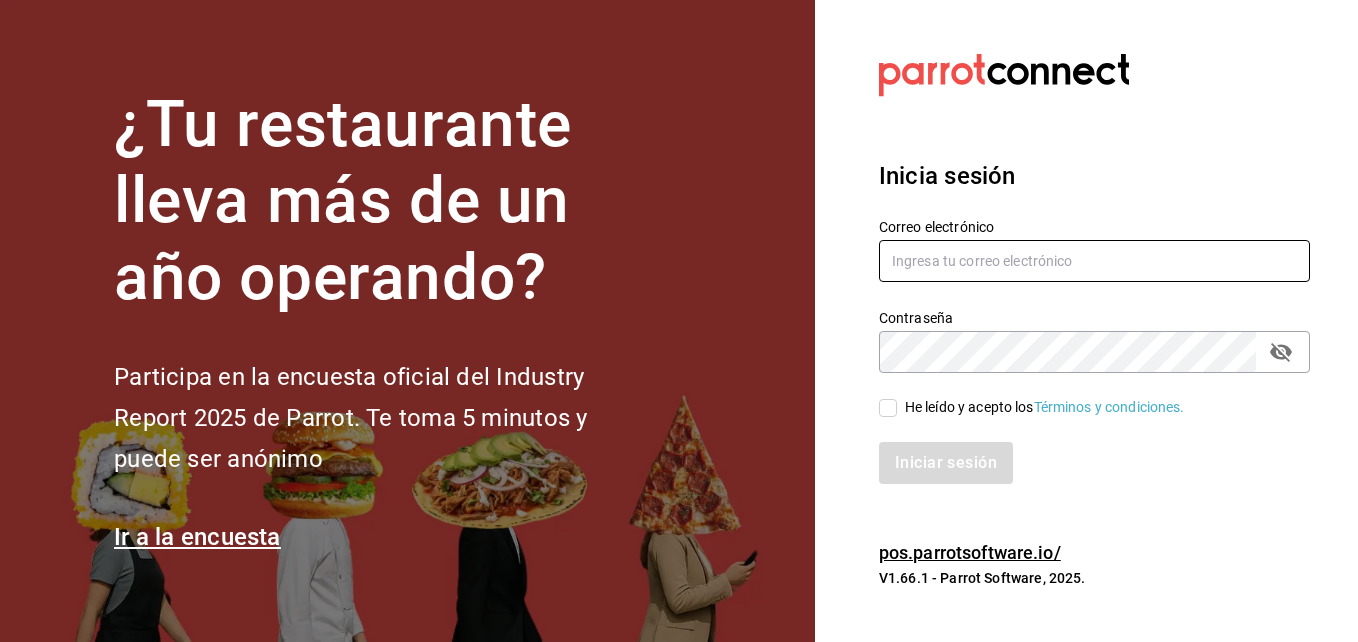 type on "sjoya@flamingosgolf.com.mx" 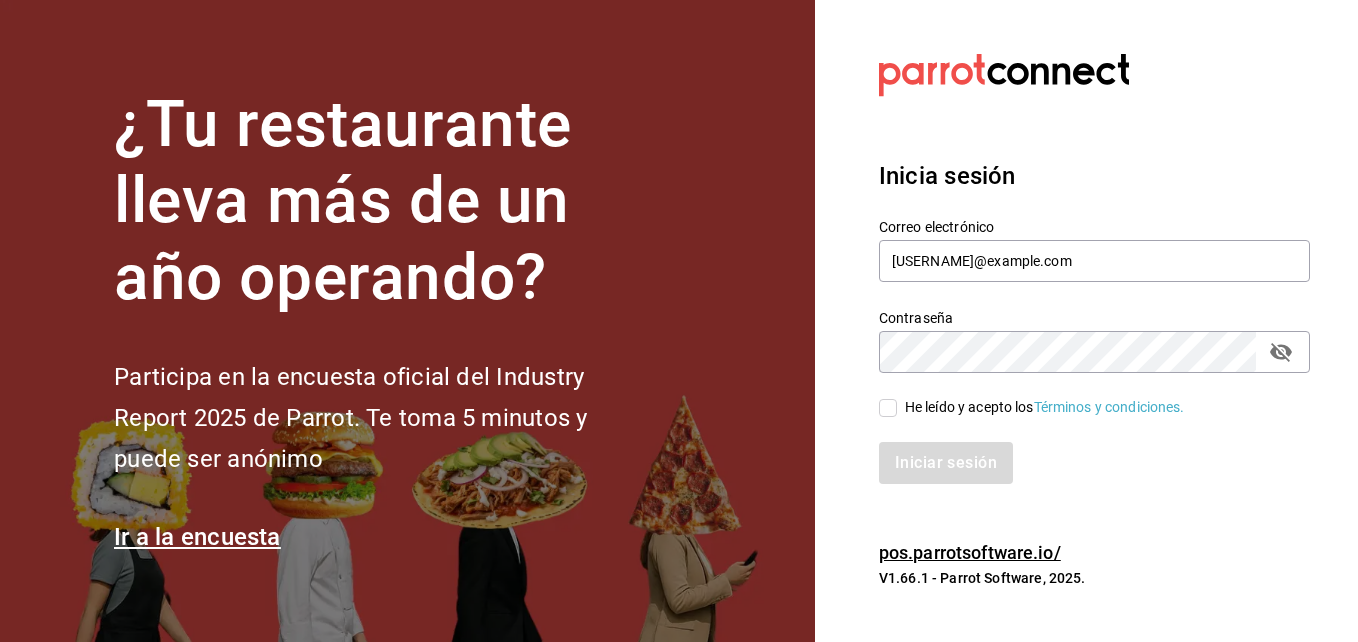 click on "He leído y acepto los  Términos y condiciones." at bounding box center [888, 408] 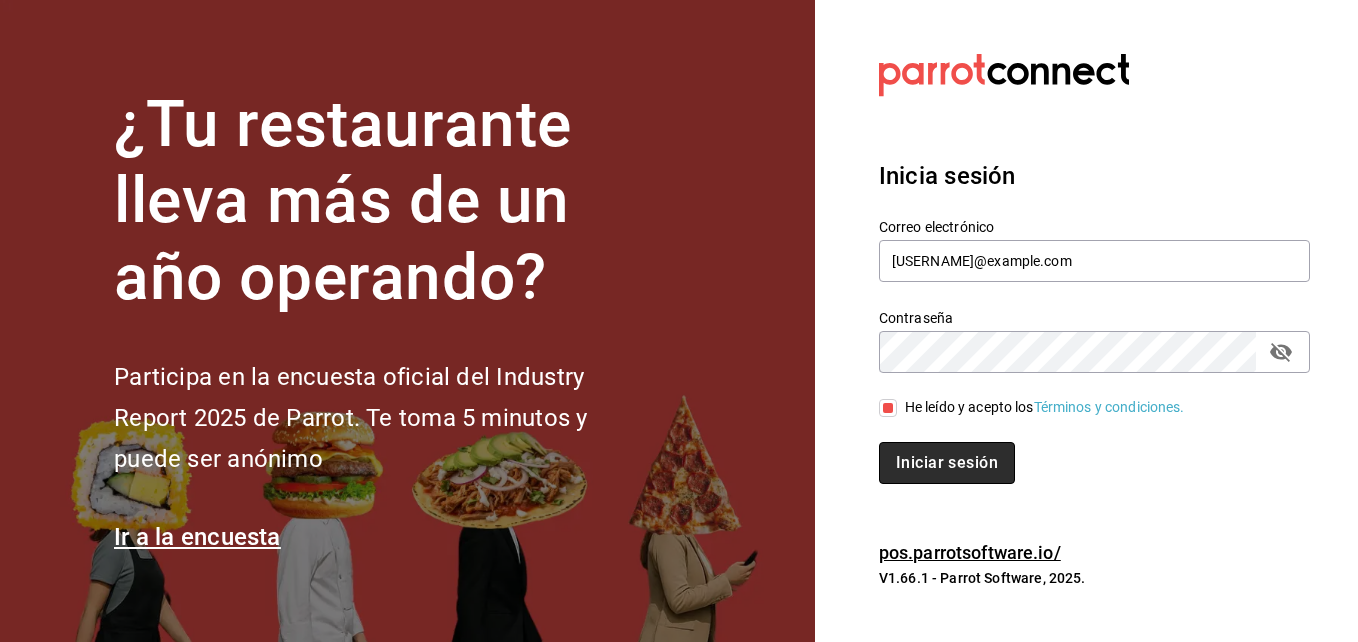 click on "Iniciar sesión" at bounding box center (947, 463) 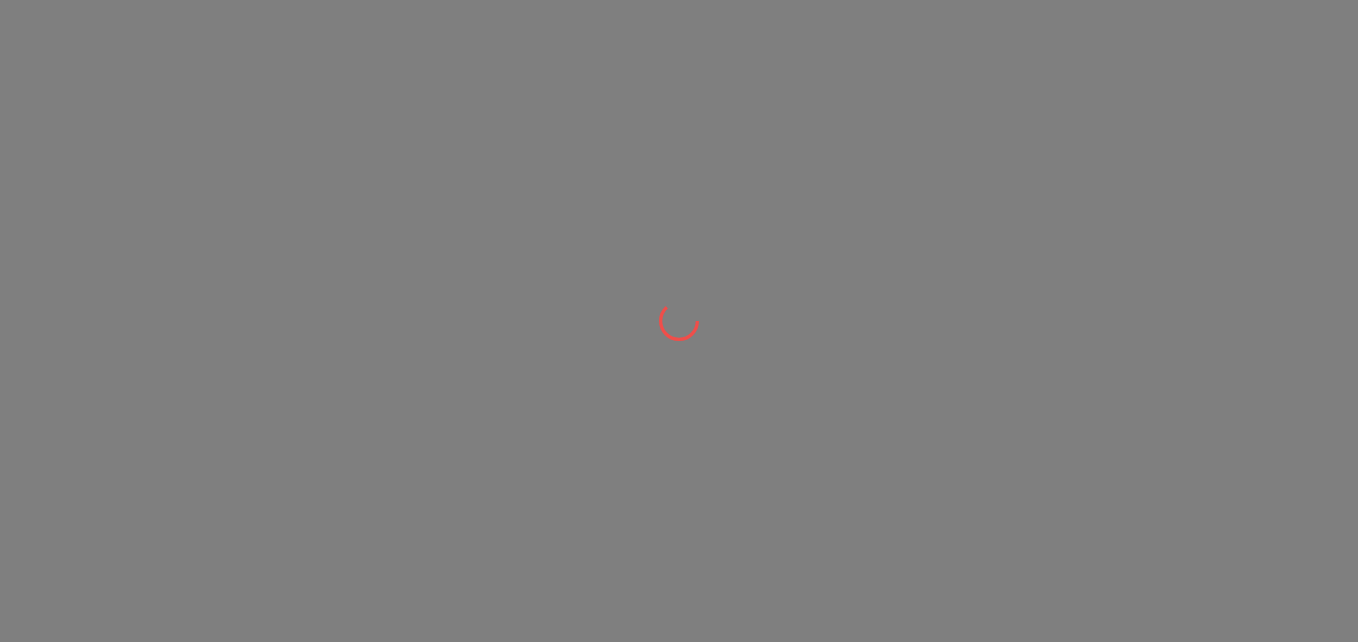 scroll, scrollTop: 0, scrollLeft: 0, axis: both 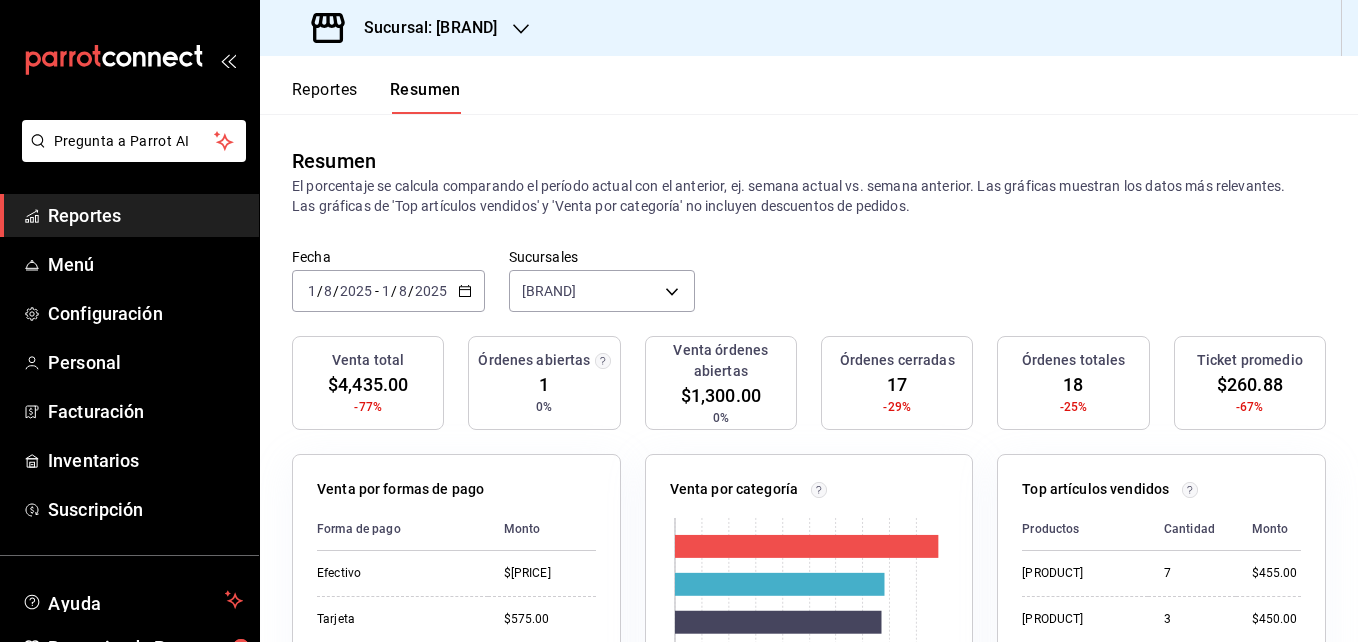 click 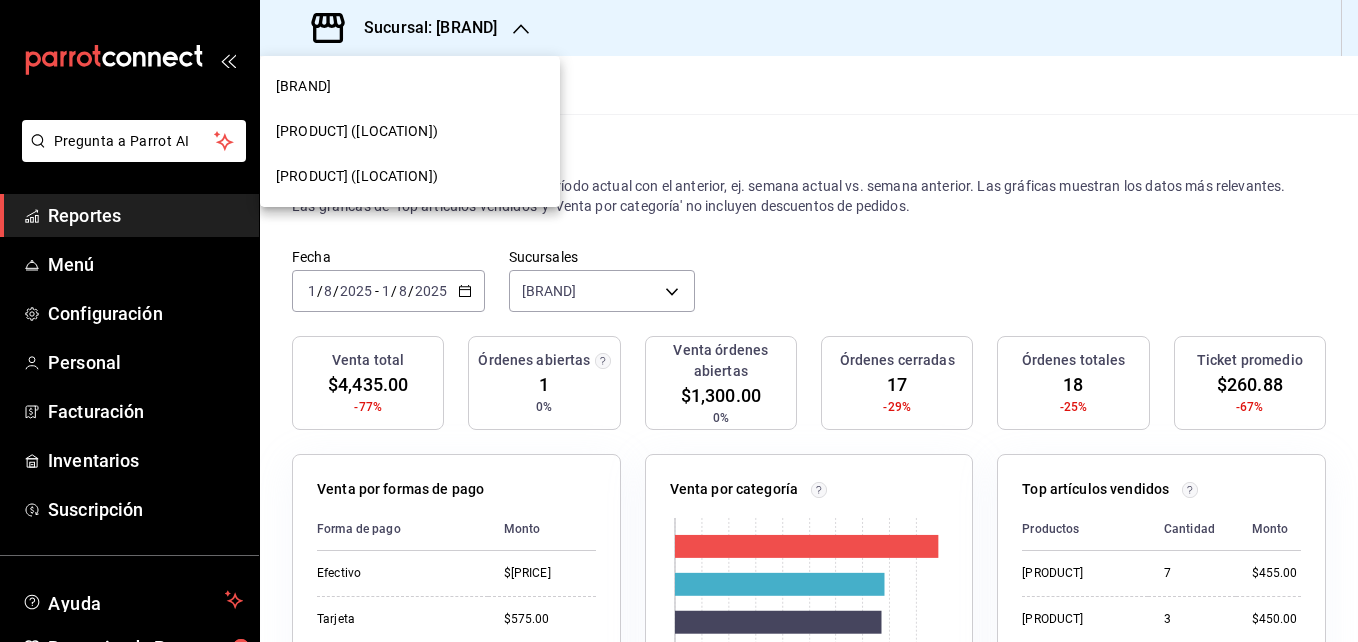 click on "Sabal (NAY)" at bounding box center [410, 131] 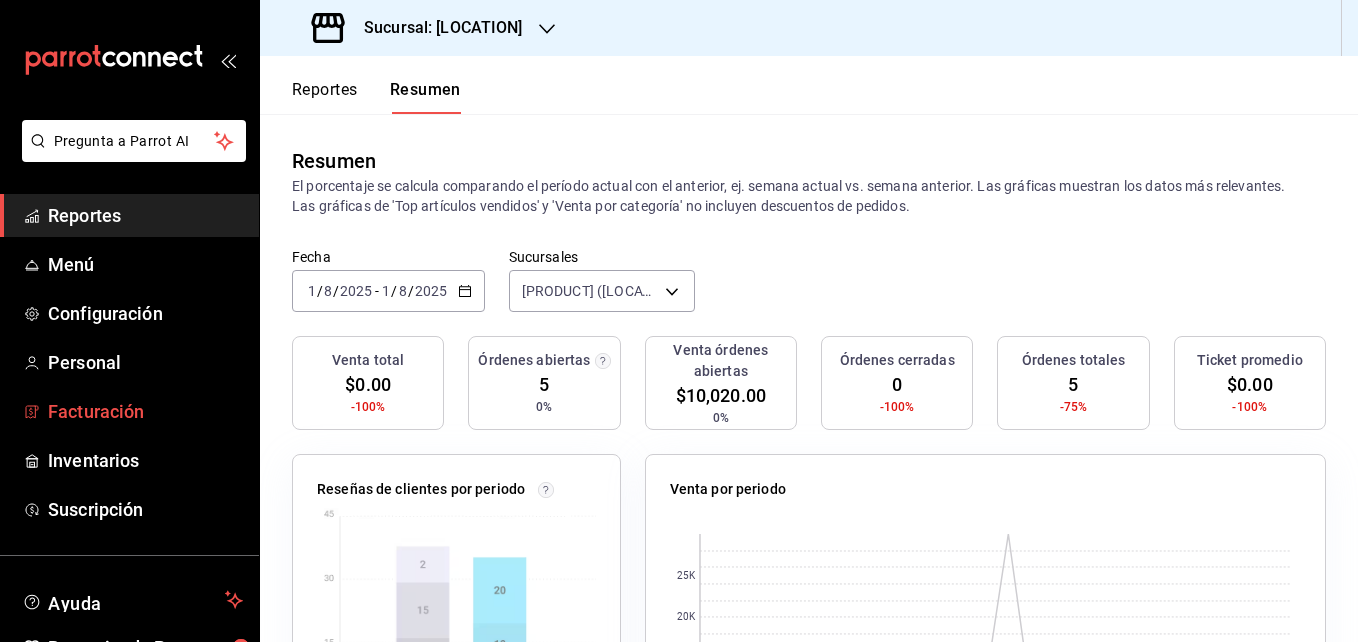 click on "Facturación" at bounding box center (145, 411) 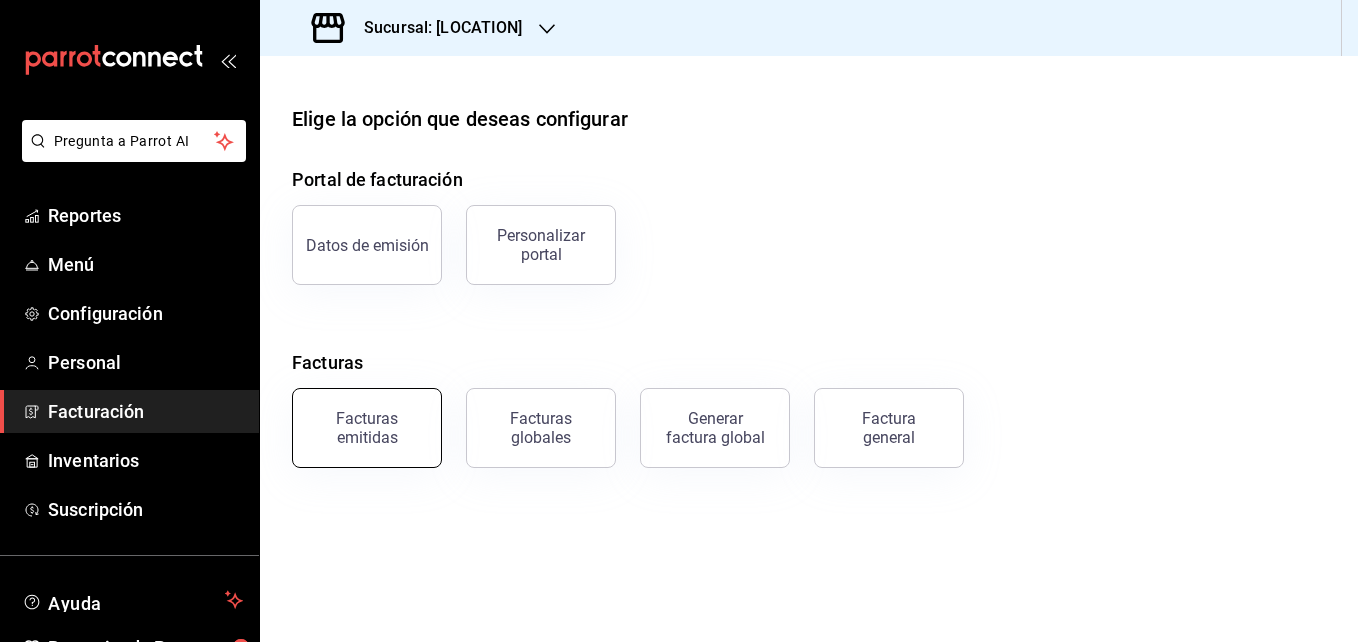 click on "Facturas emitidas" at bounding box center (367, 428) 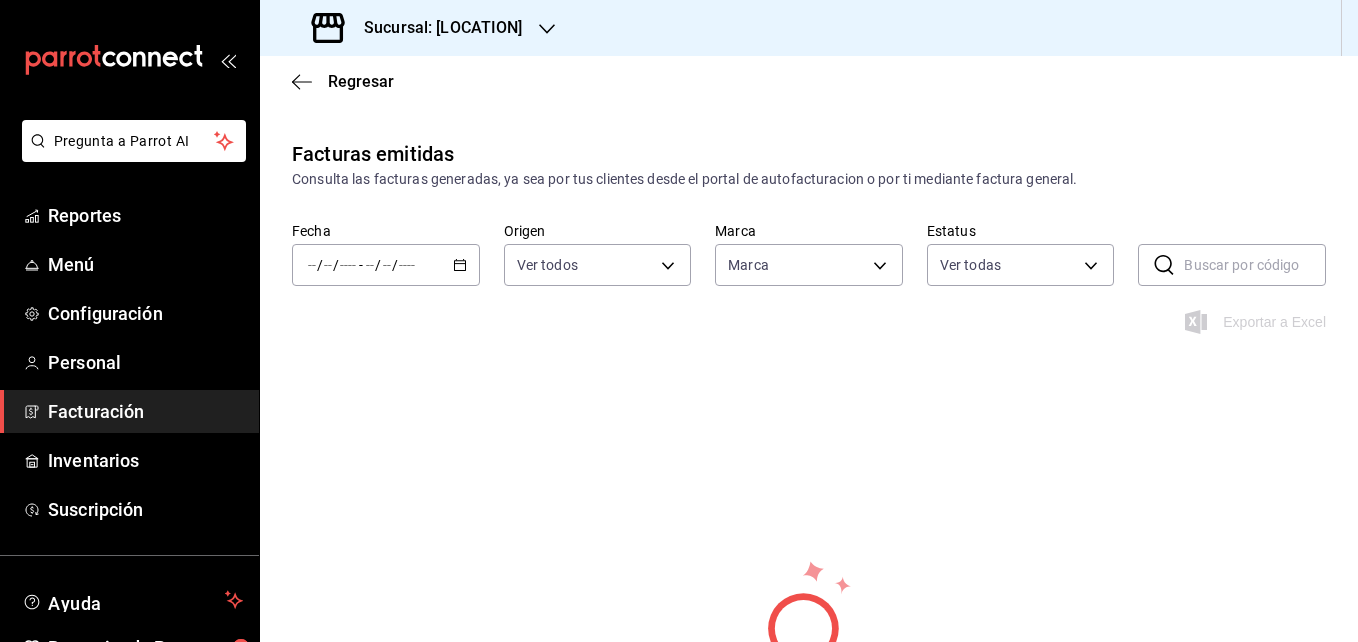 type on "7bb9fc4a-963e-4e00-9402-9ac56289446f" 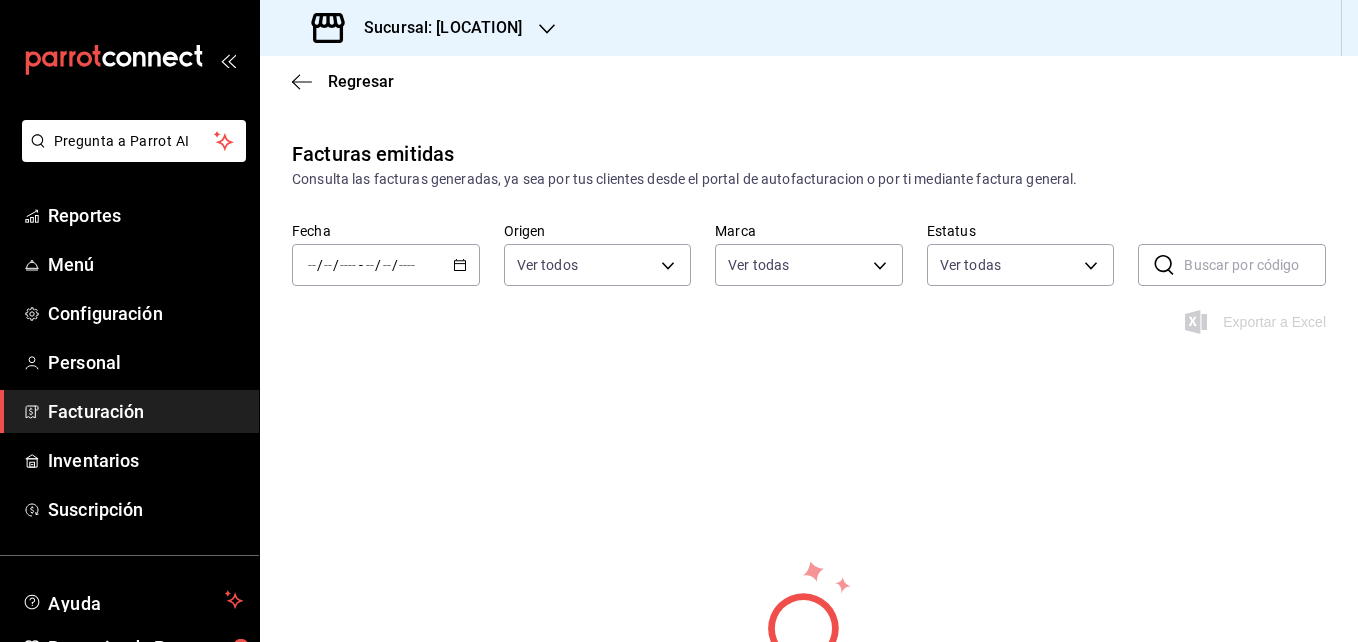click 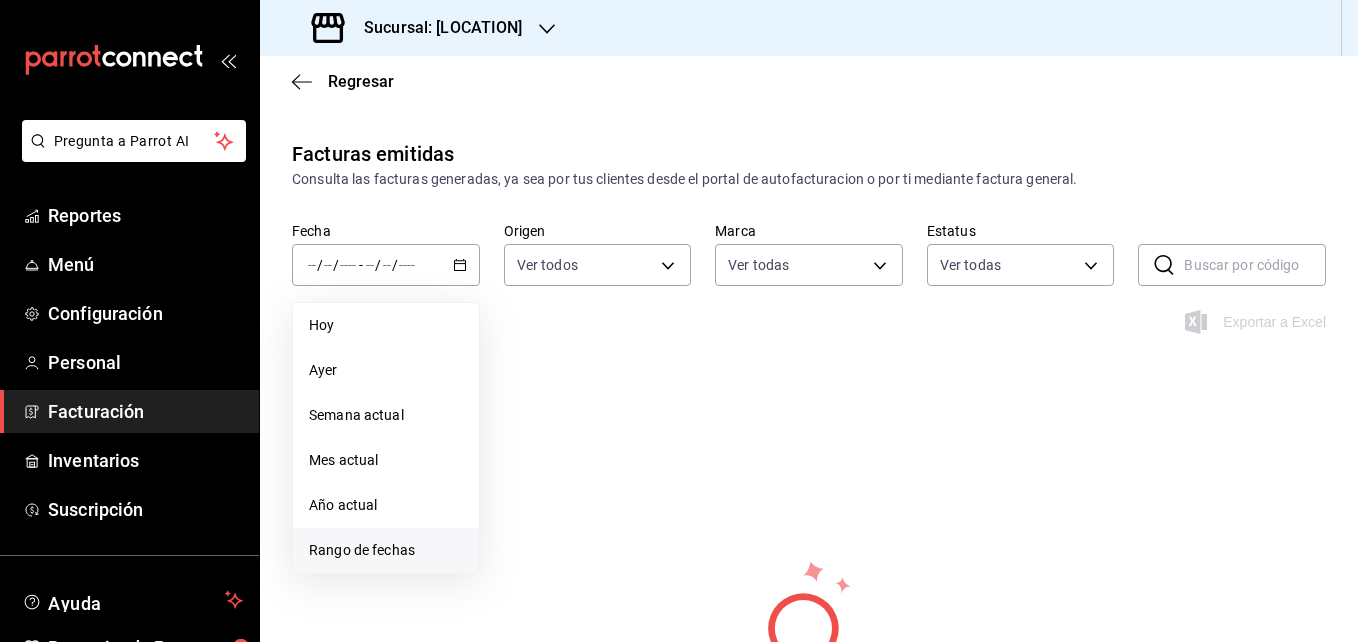 click on "Rango de fechas" at bounding box center [386, 550] 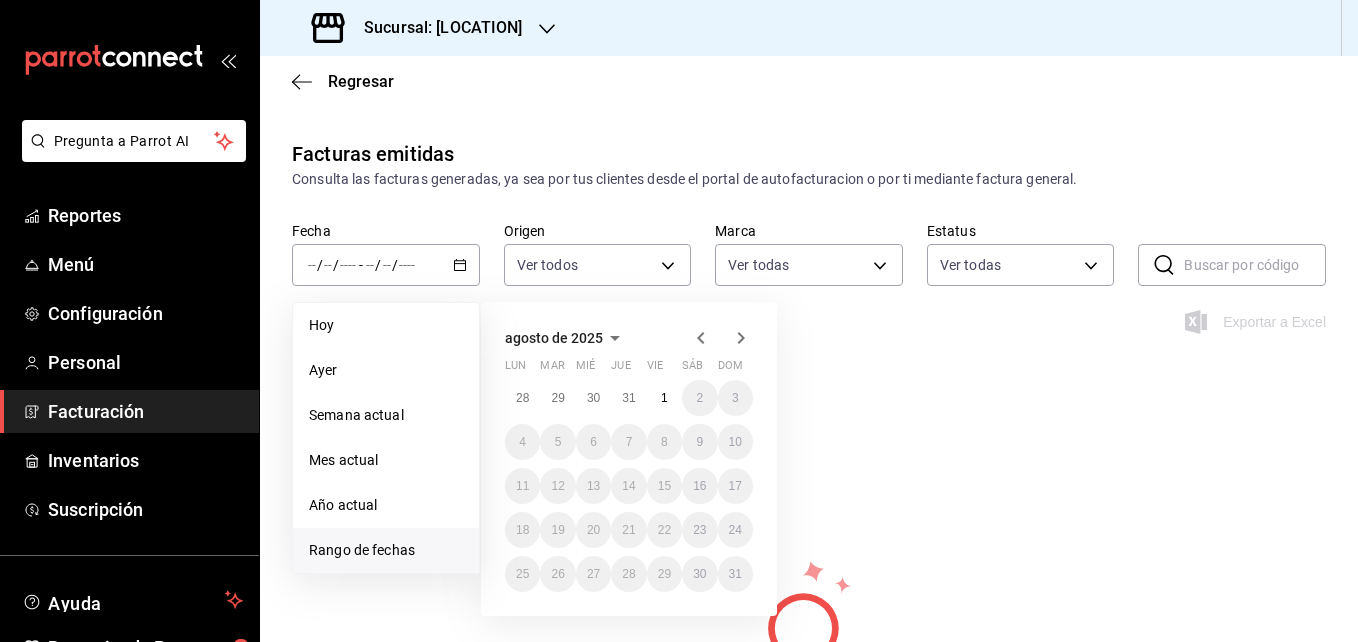 click 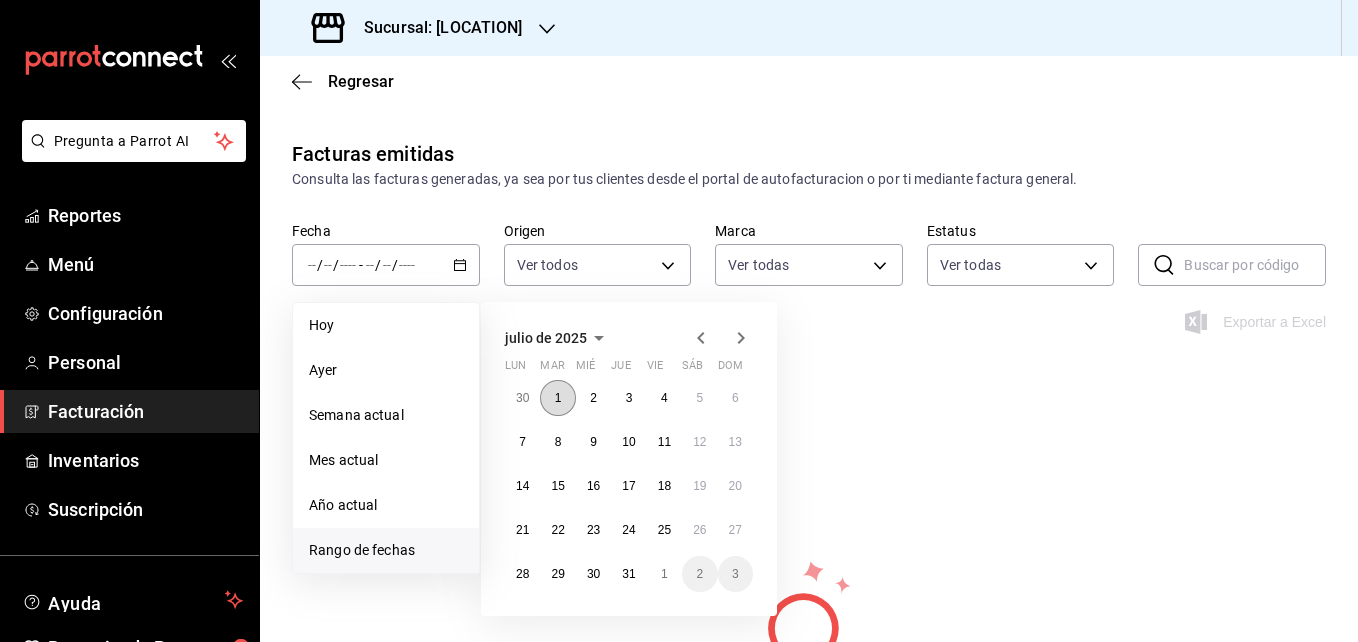 click on "1" at bounding box center [557, 398] 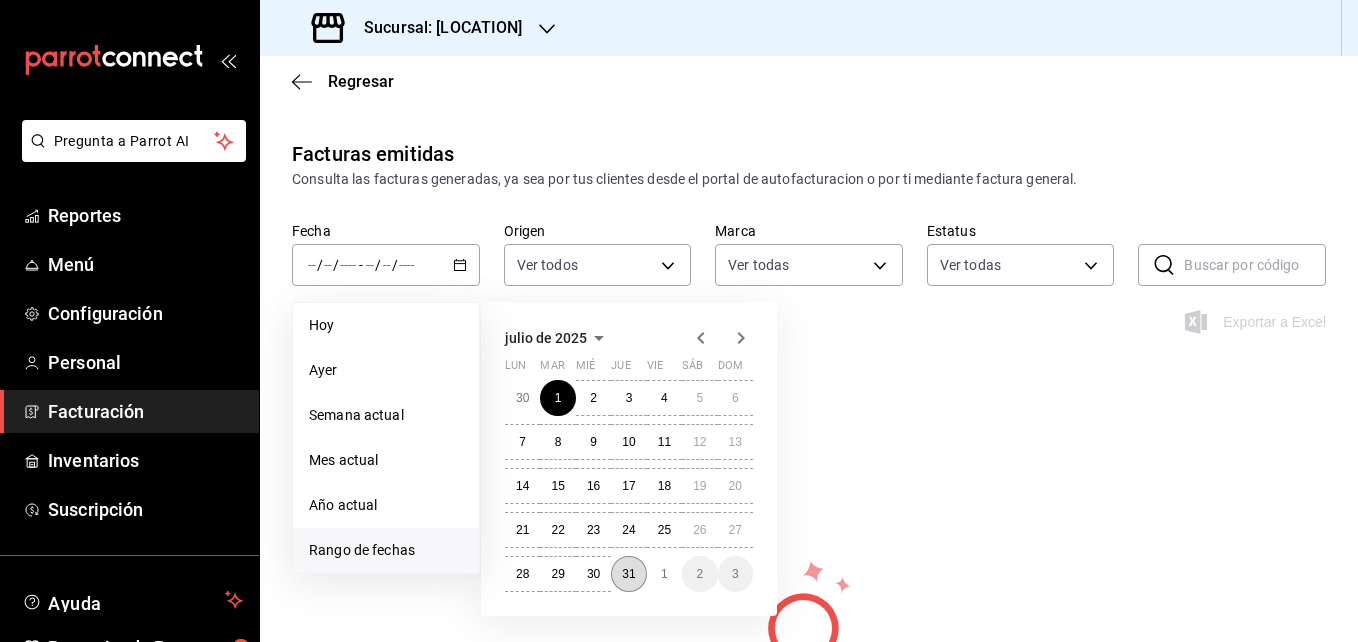 click on "31" at bounding box center [628, 574] 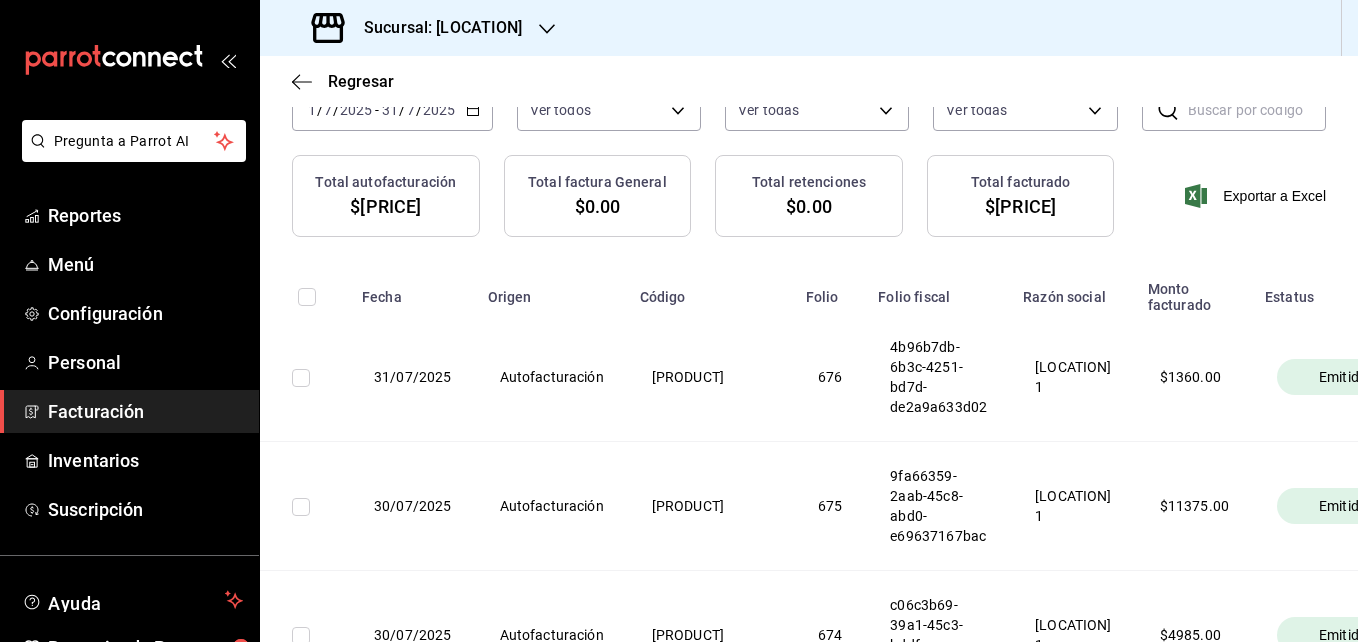 scroll, scrollTop: 0, scrollLeft: 0, axis: both 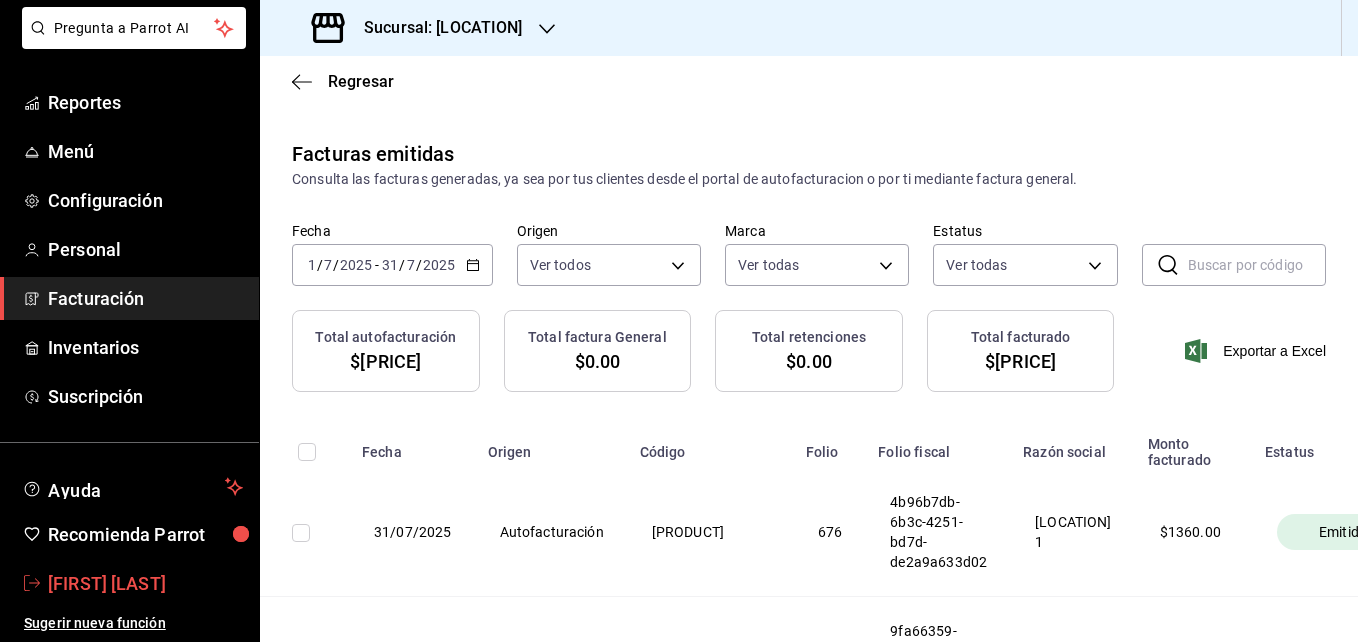 click on "Samael Joya" at bounding box center [145, 583] 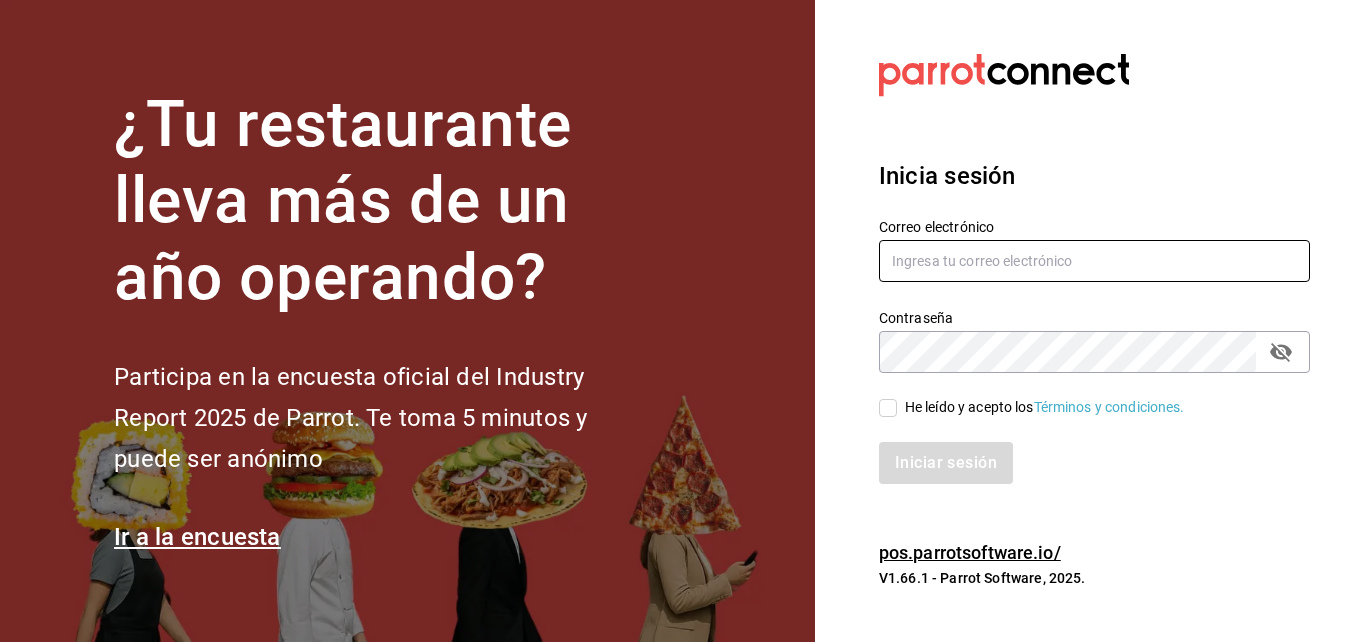 type on "sjoya@flamingosgolf.com.mx" 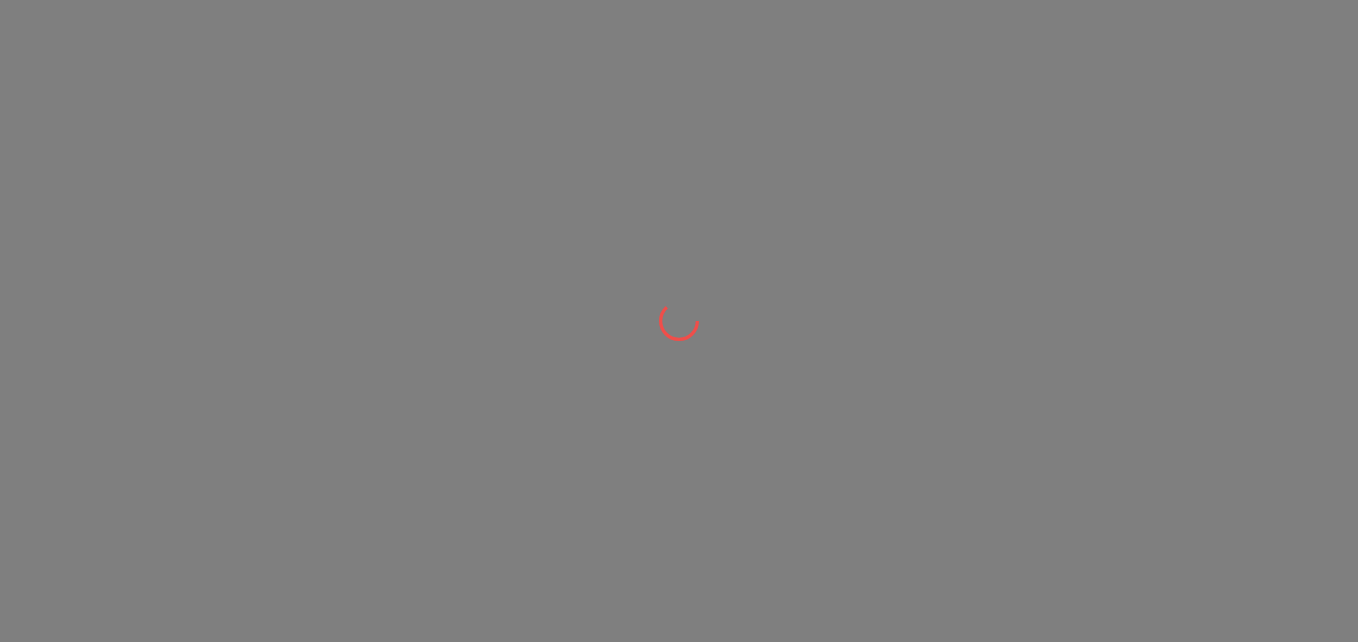 scroll, scrollTop: 0, scrollLeft: 0, axis: both 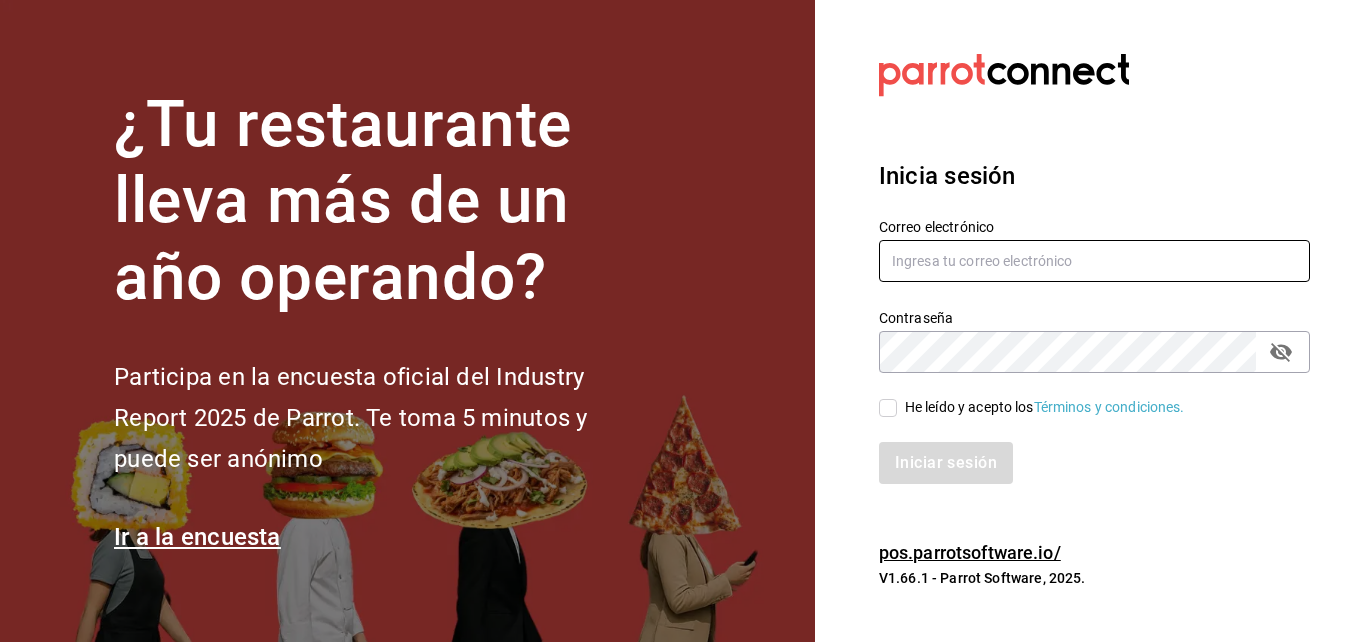 type on "[USERNAME]@example.com" 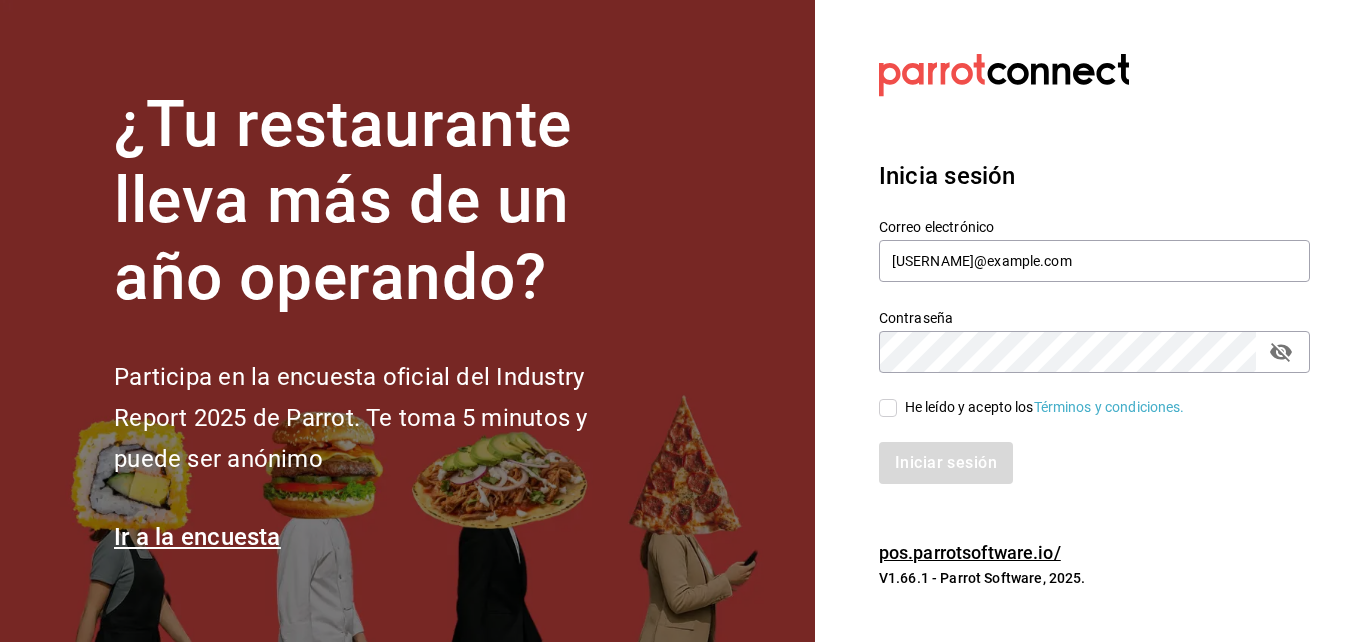 click on "He leído y acepto los  Términos y condiciones." at bounding box center [888, 408] 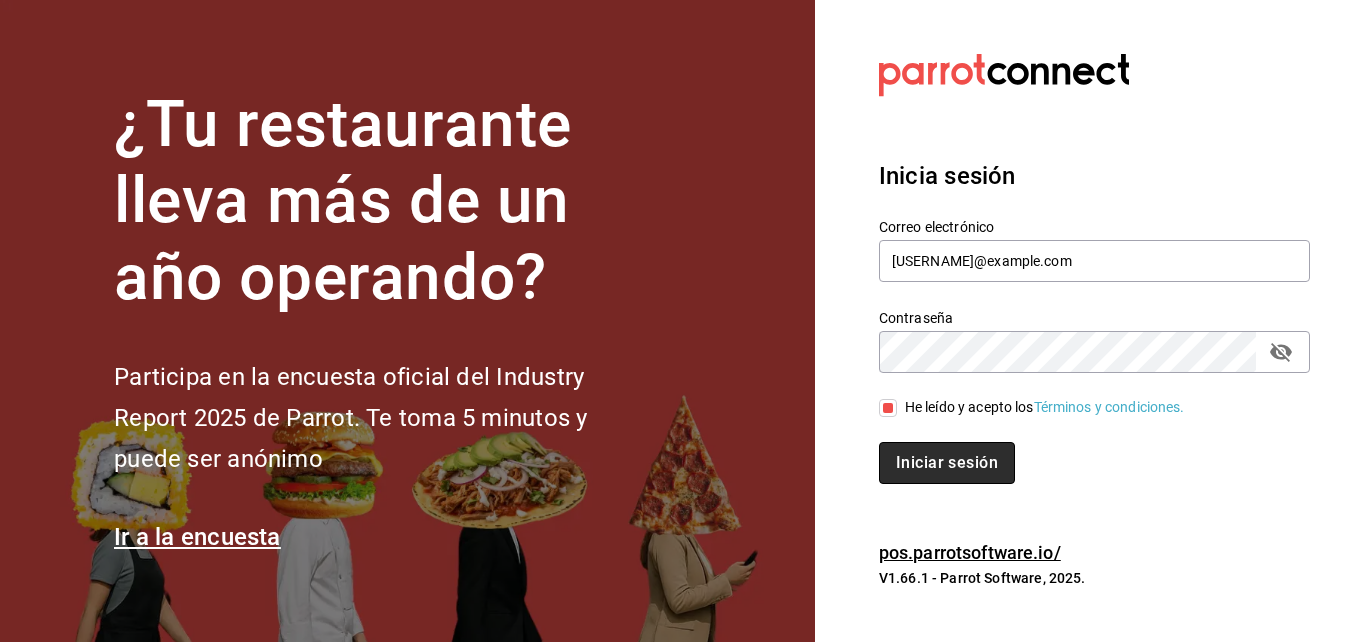 click on "Iniciar sesión" at bounding box center (947, 463) 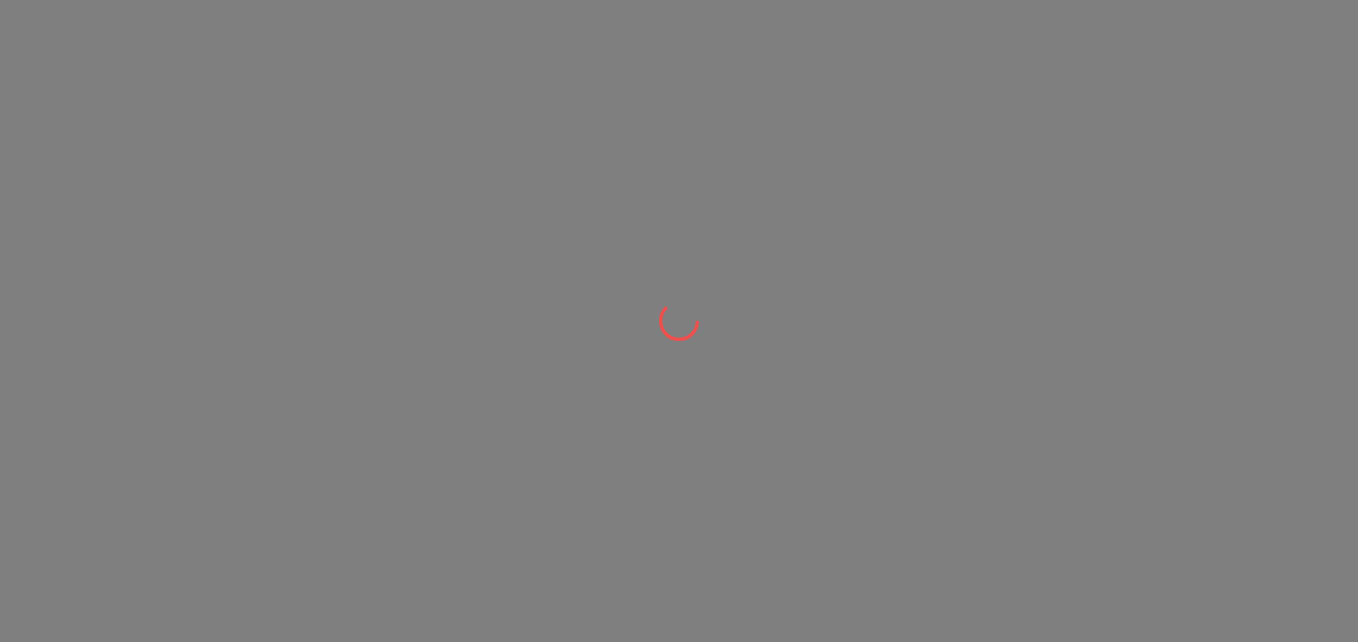 scroll, scrollTop: 0, scrollLeft: 0, axis: both 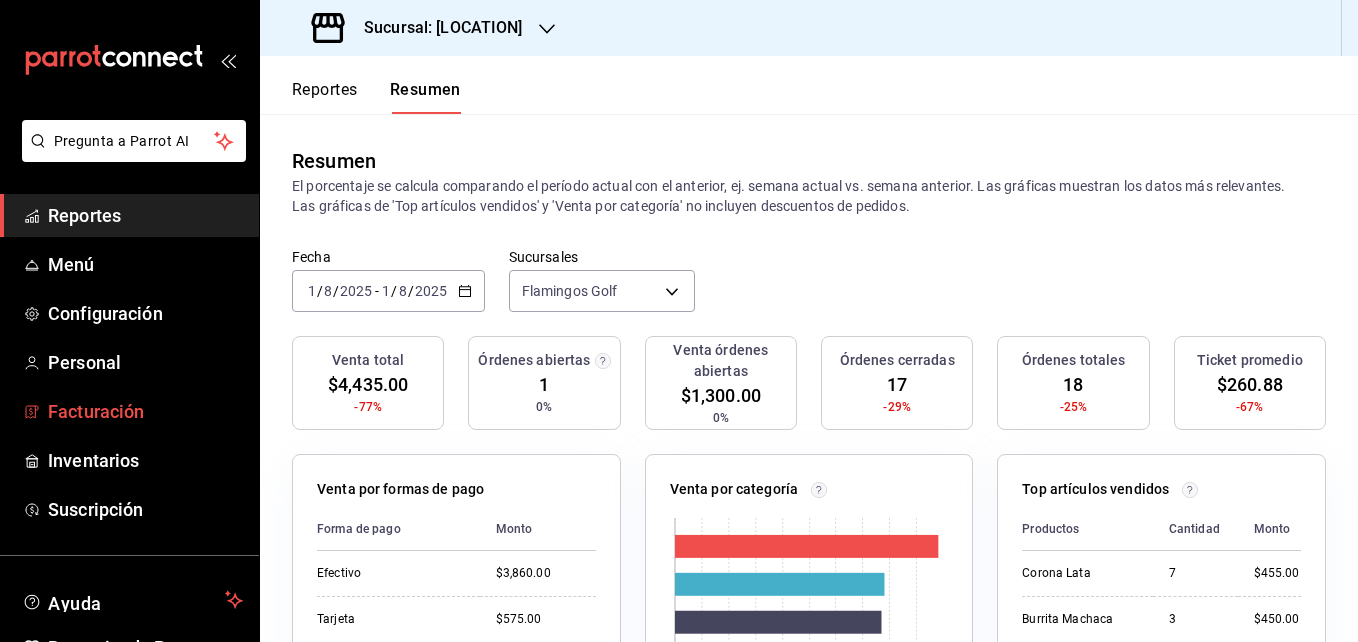 click on "Facturación" at bounding box center [145, 411] 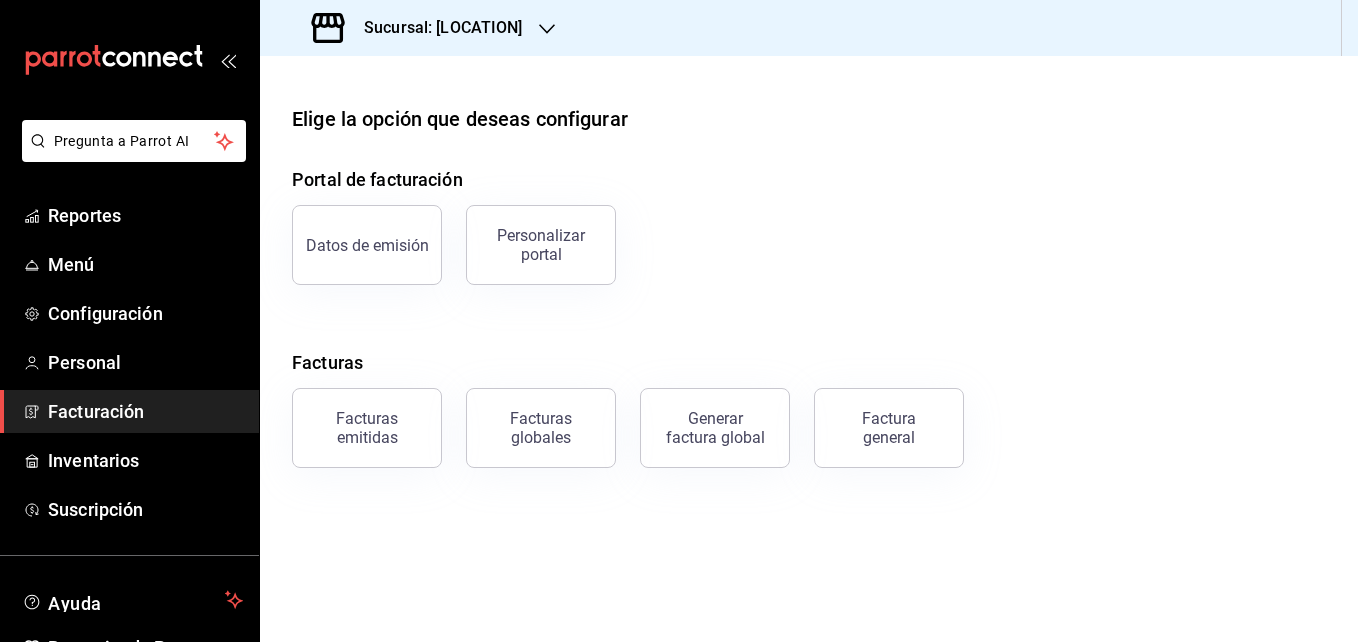 click on "Sucursal: Flamingos Golf" at bounding box center [419, 28] 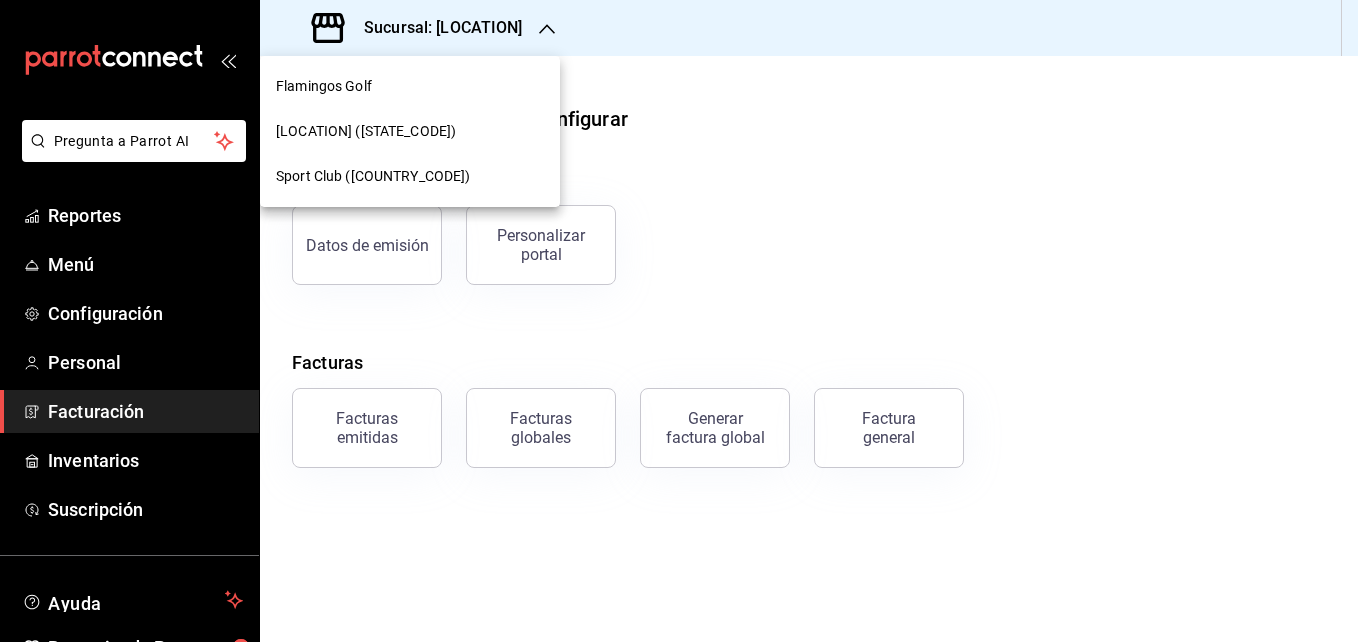 click at bounding box center [679, 321] 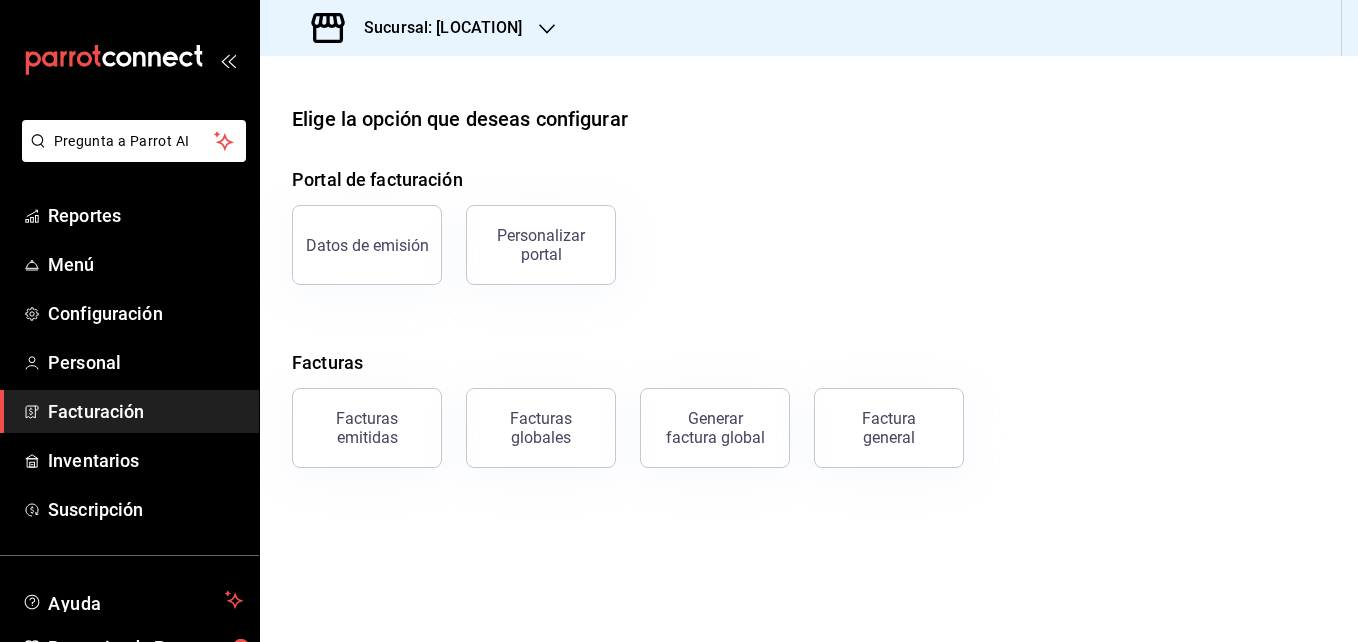 click 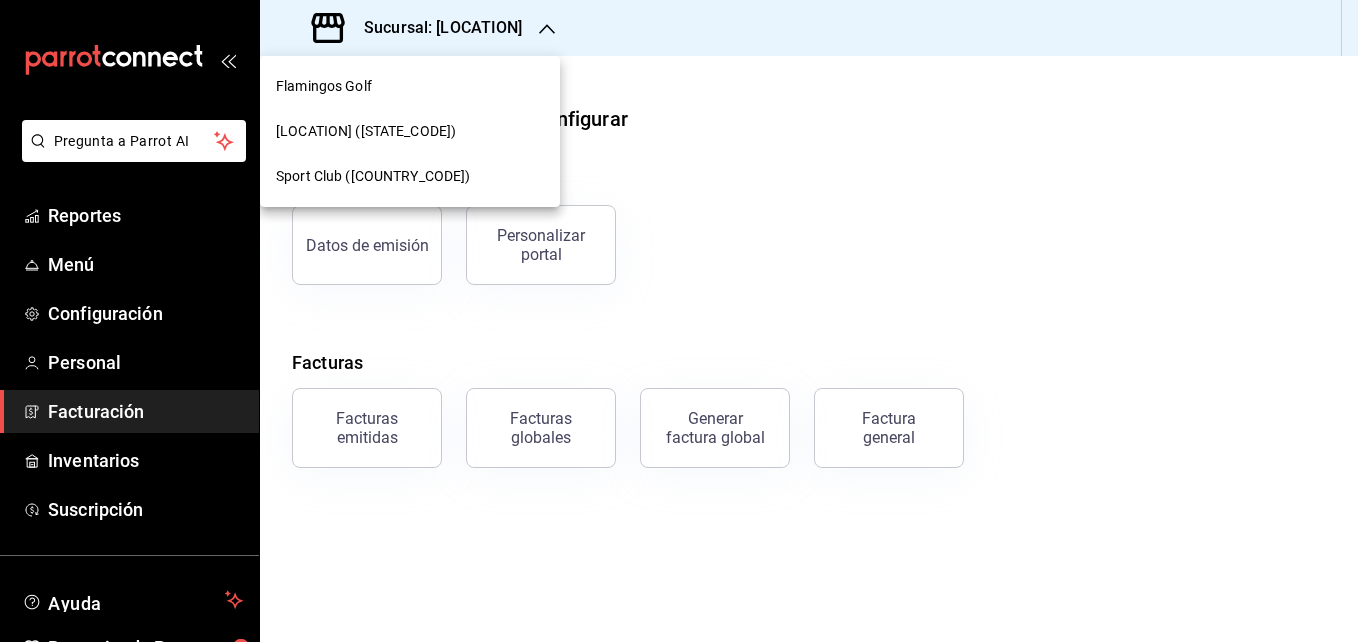 click on "Sabal (NAY)" at bounding box center [410, 131] 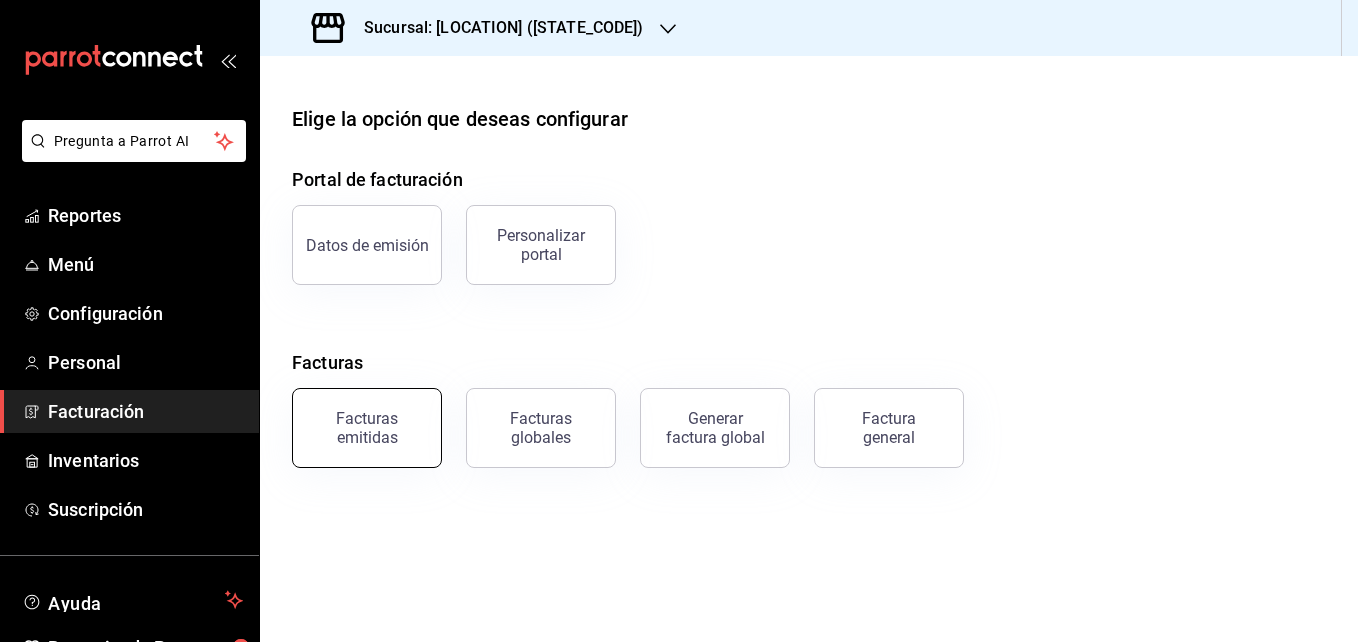 click on "Facturas emitidas" at bounding box center [367, 428] 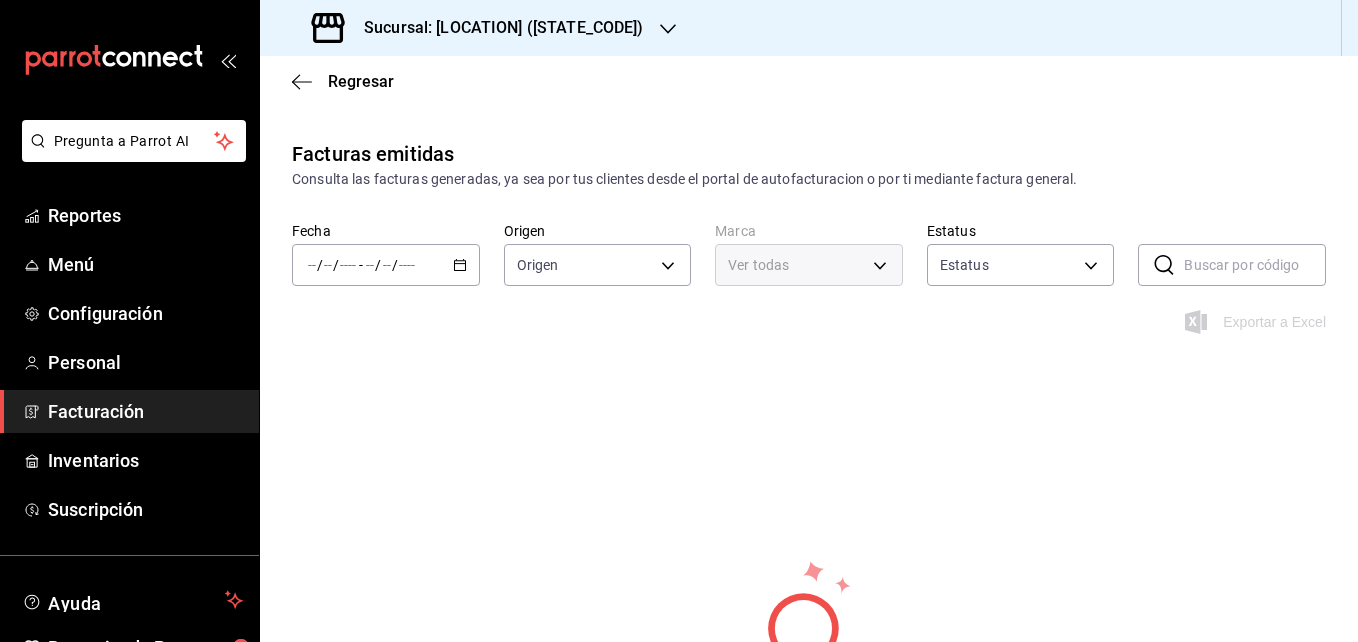 type on "ORDER_INVOICE,GENERAL_INVOICE" 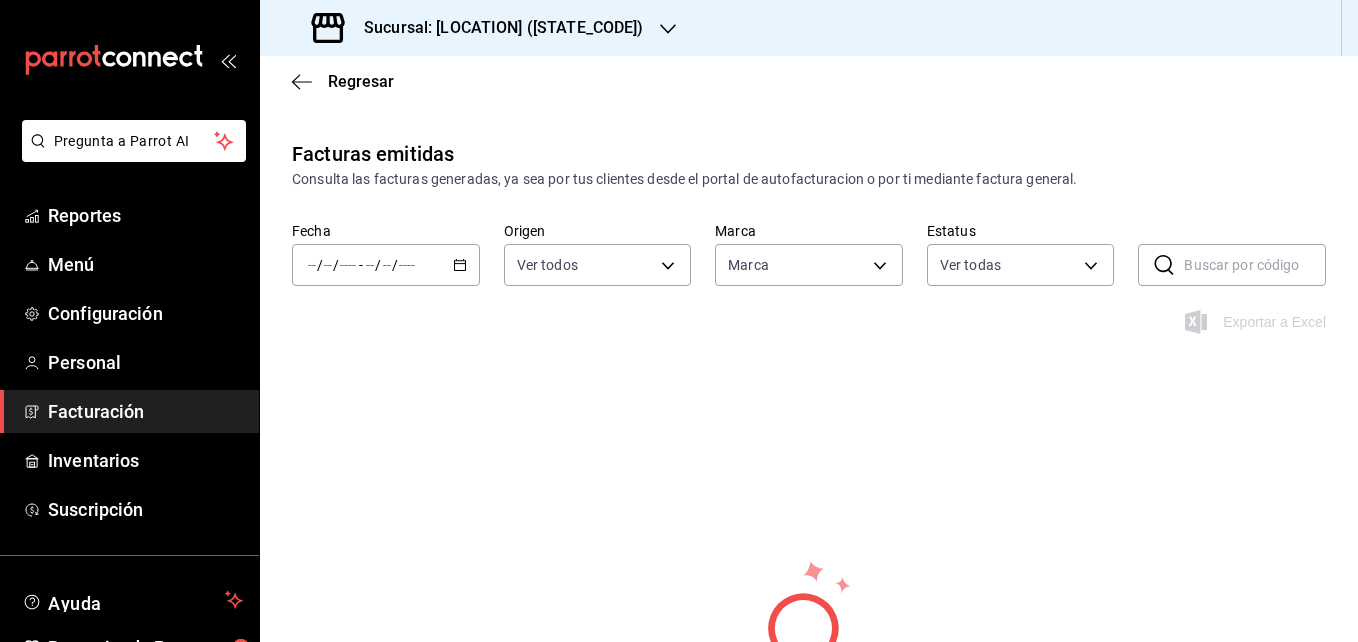 type on "7bb9fc4a-963e-4e00-9402-9ac56289446f" 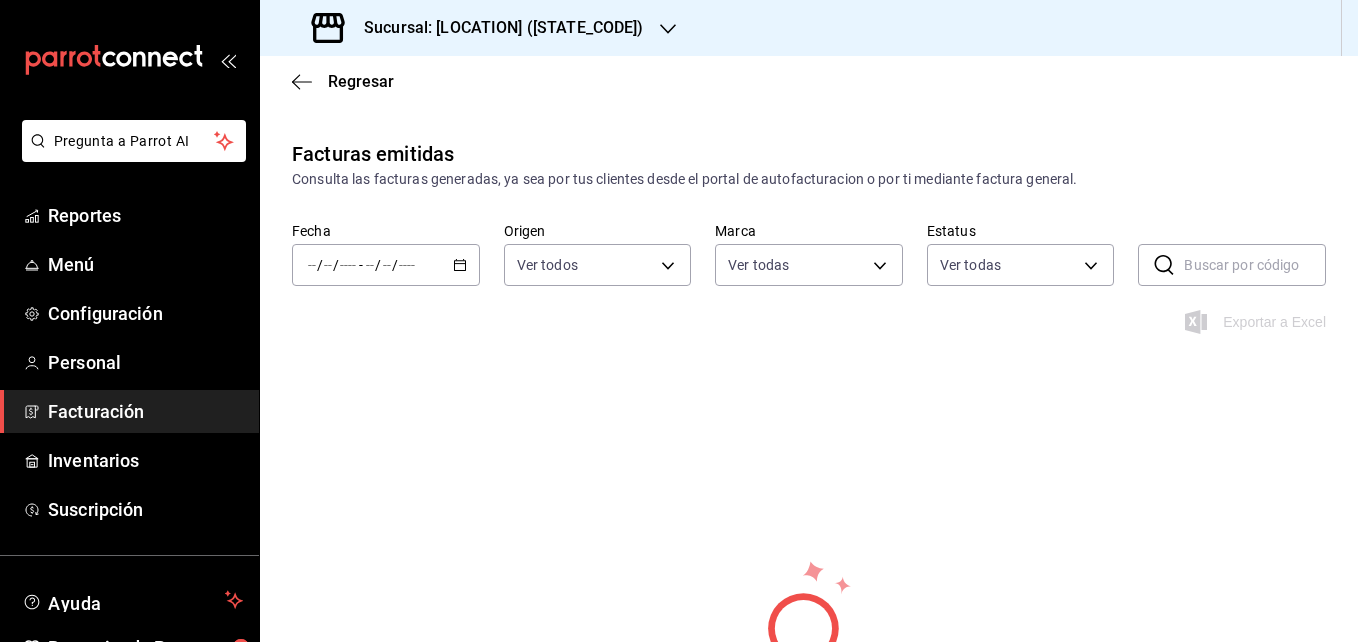click 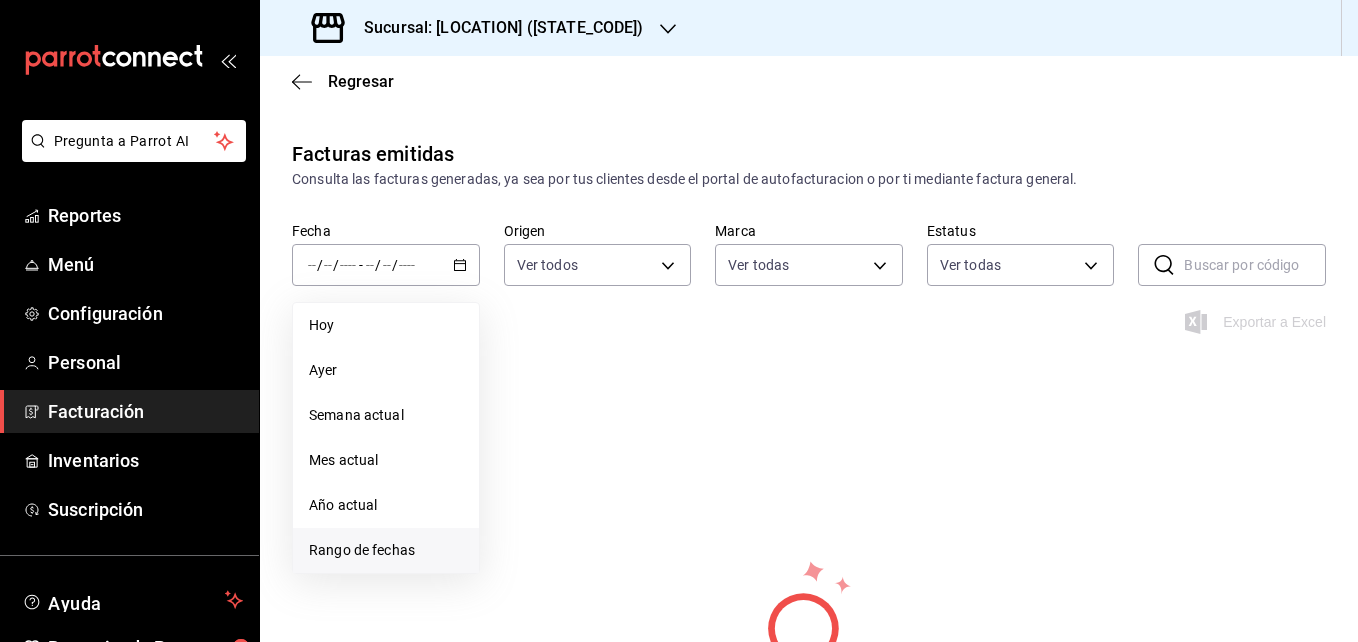 click on "Rango de fechas" at bounding box center [386, 550] 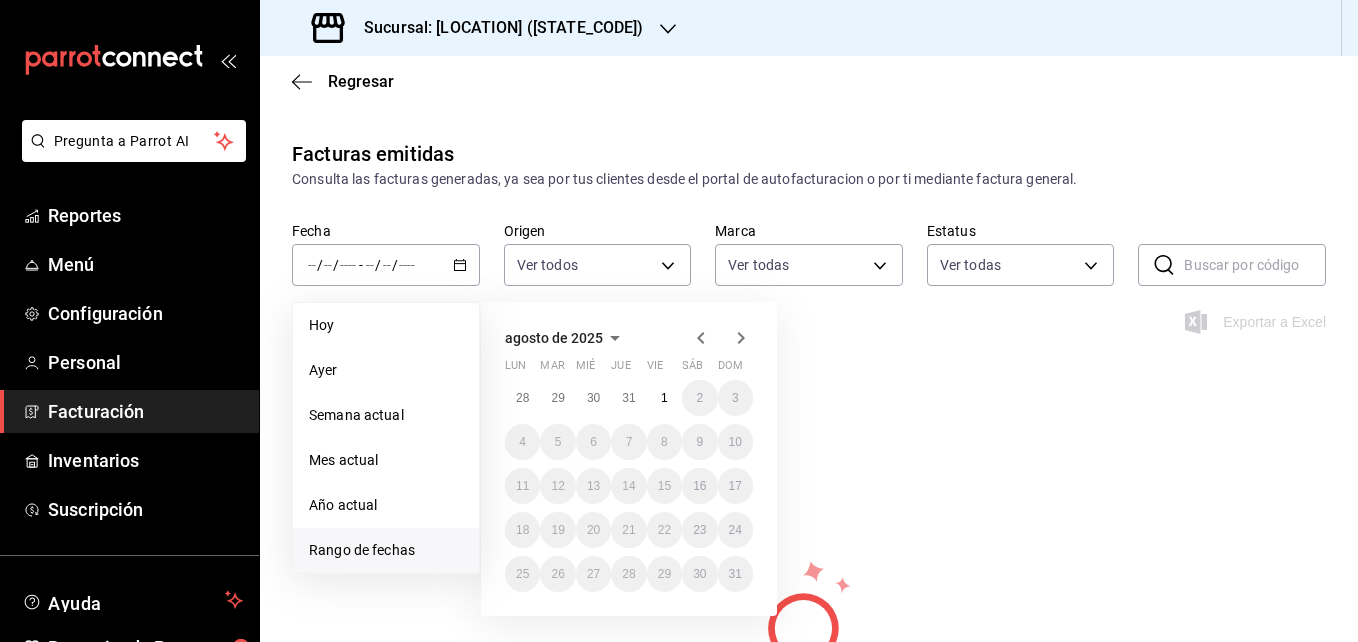 click 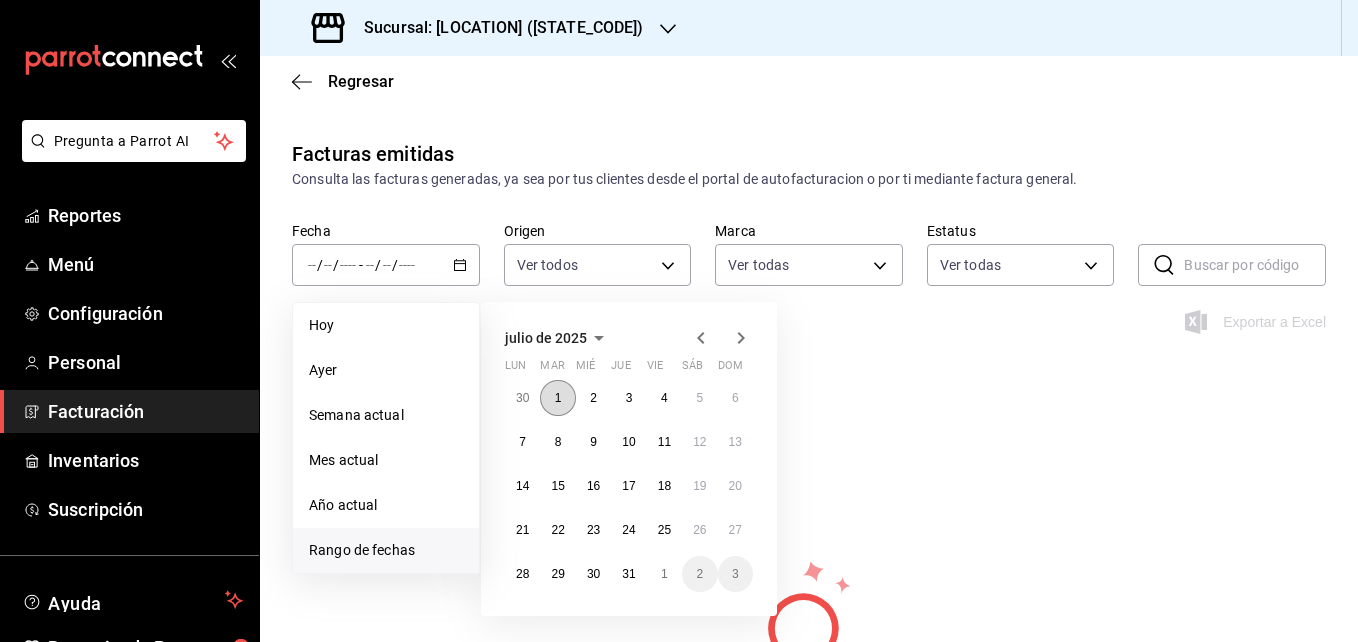 click on "1" at bounding box center [557, 398] 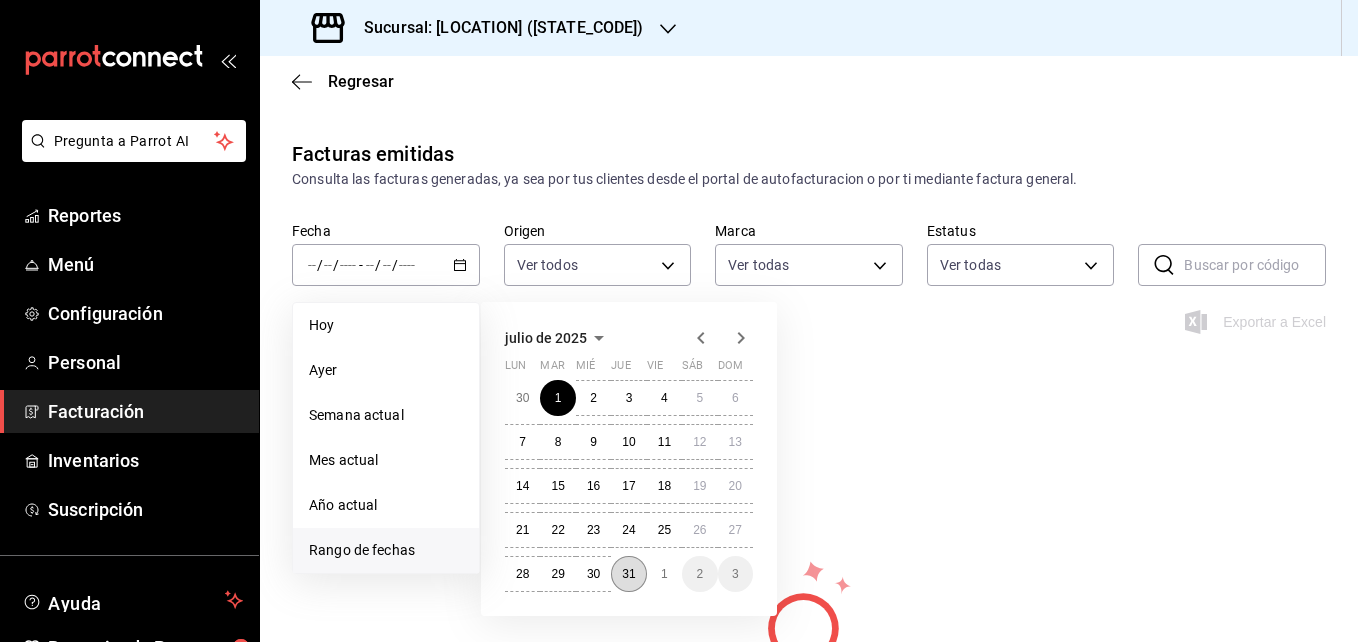click on "31" at bounding box center [628, 574] 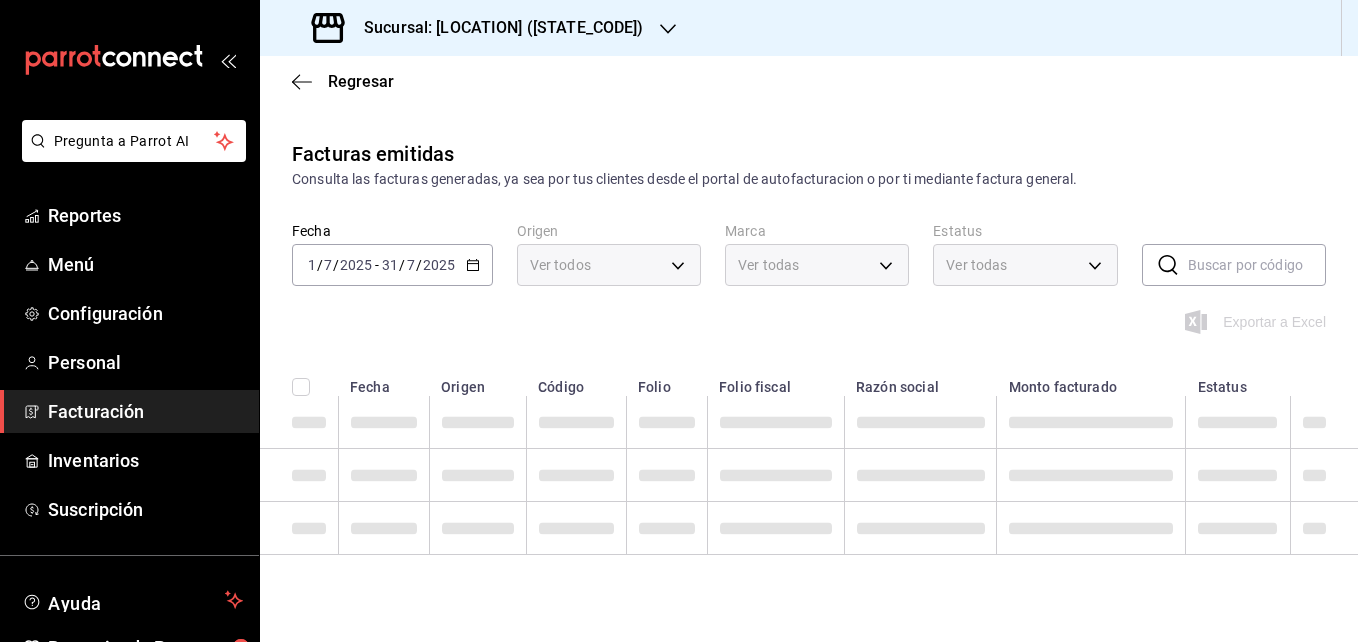 click on "Facturas emitidas Consulta las facturas generadas, ya sea por tus clientes desde el portal de autofacturacion o por ti mediante factura general. Fecha 2025-07-01 1 / 7 / 2025 - 2025-07-31 31 / 7 / 2025 Origen Ver todos ORDER_INVOICE,GENERAL_INVOICE Marca Ver todas 7bb9fc4a-963e-4e00-9402-9ac56289446f Estatus Ver todas ACTIVE,PENDING_CANCELLATION,CANCELLED,PRE_CANCELLED ​ ​ Exportar a Excel Fecha Origen Código Folio Folio fiscal Razón social Monto facturado Estatus" at bounding box center [809, 387] 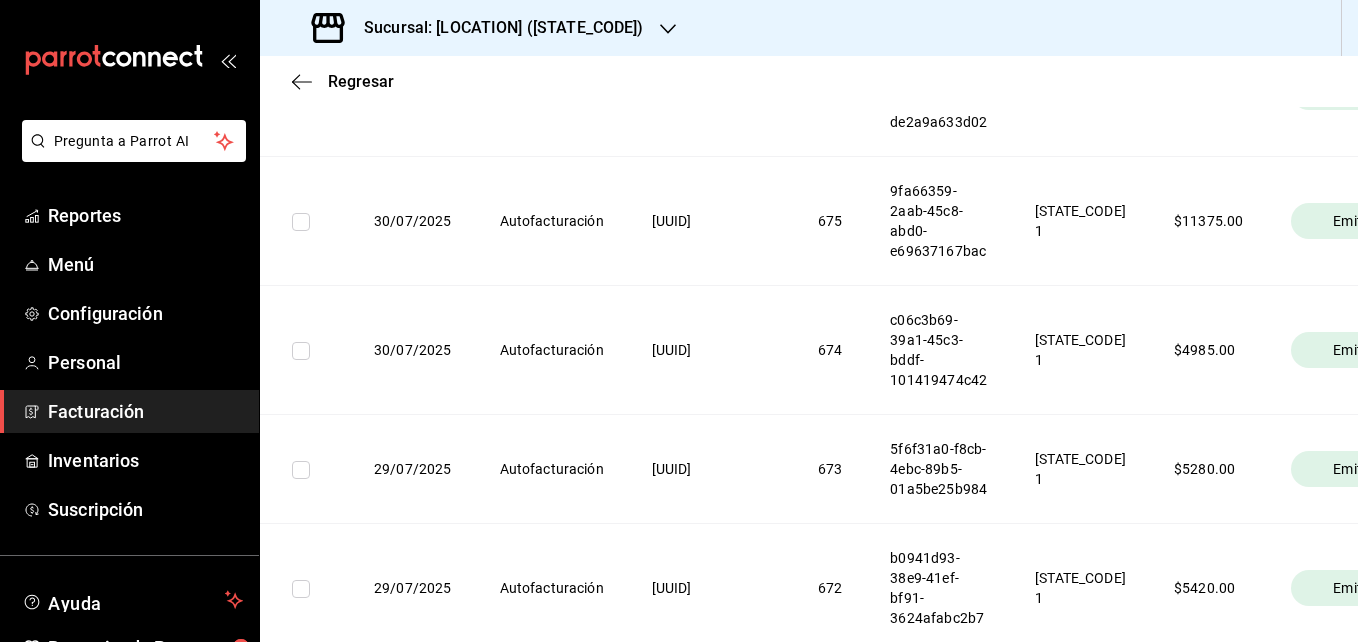 scroll, scrollTop: 480, scrollLeft: 0, axis: vertical 